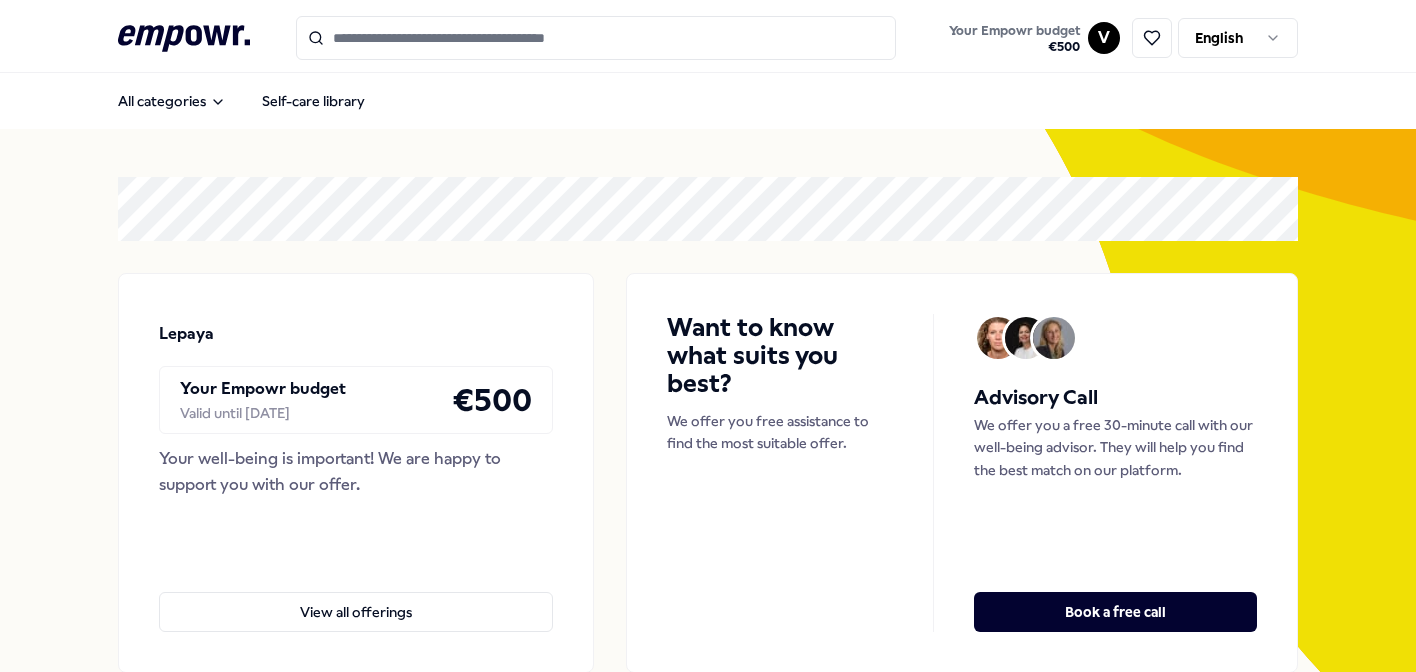 scroll, scrollTop: 0, scrollLeft: 0, axis: both 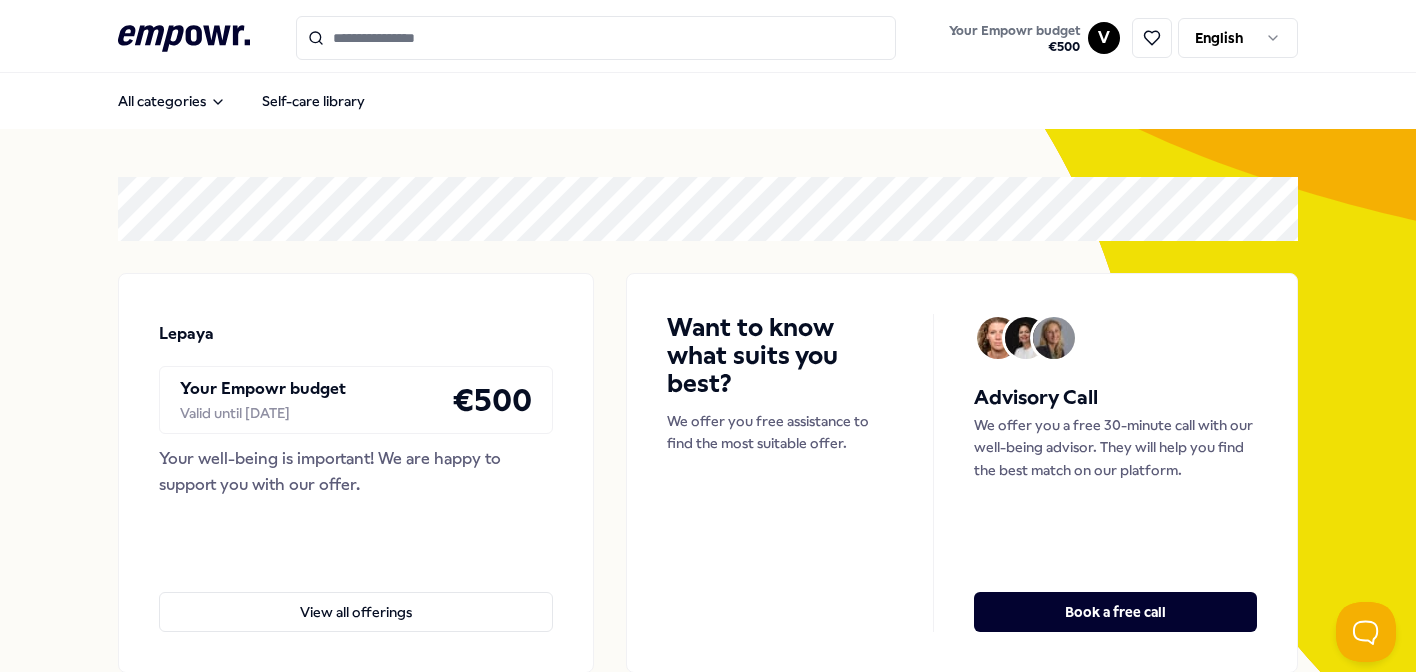click at bounding box center [596, 38] 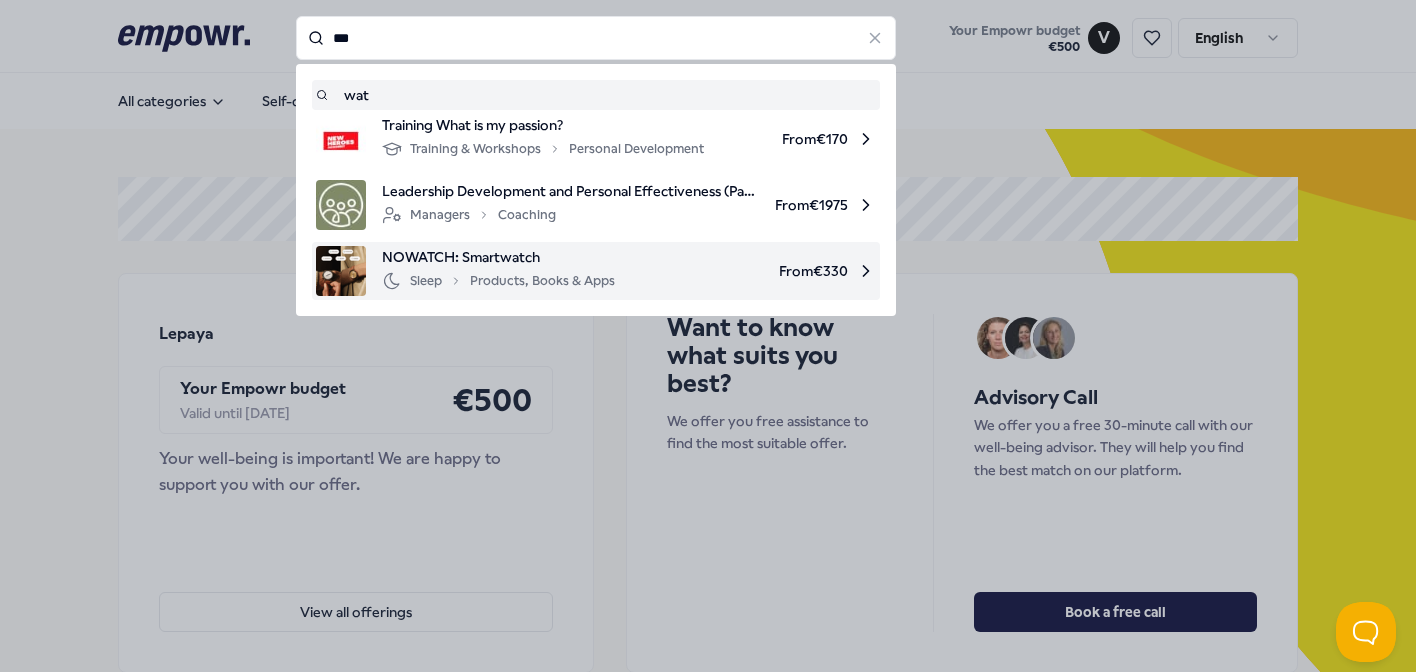 click on "Sleep Products, Books & Apps" at bounding box center (498, 281) 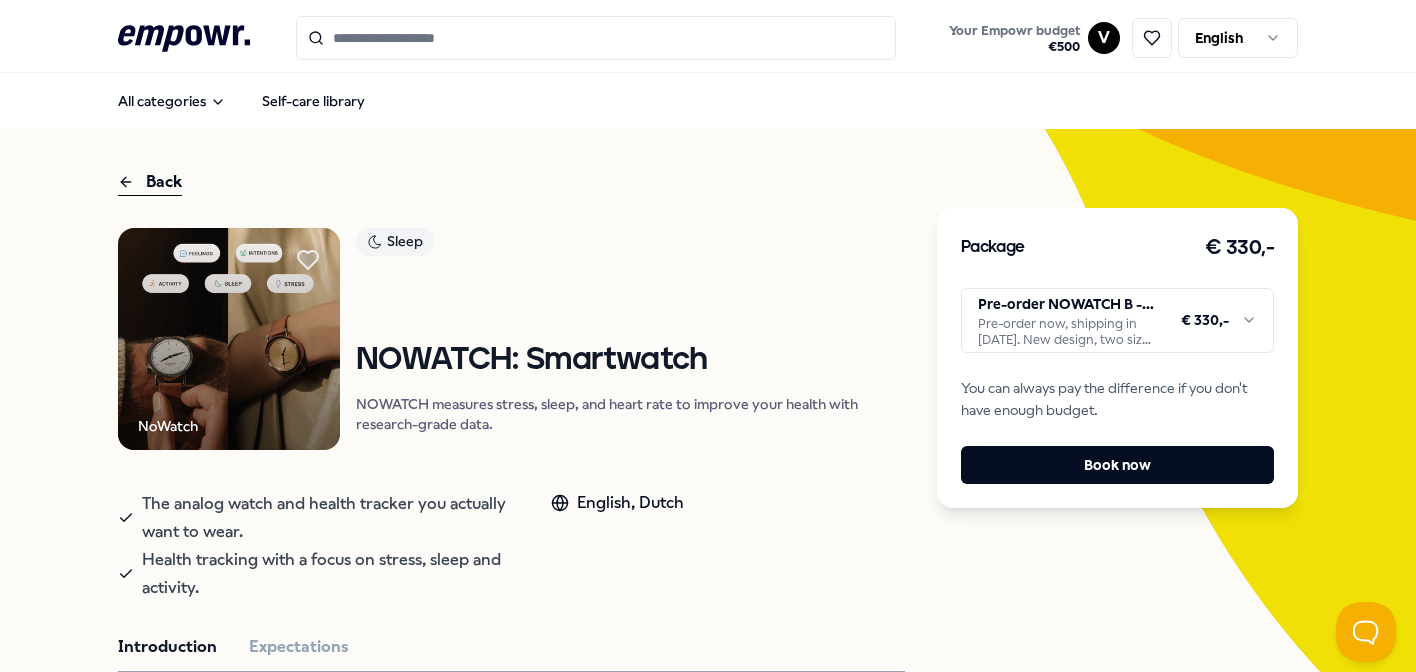 click at bounding box center [229, 339] 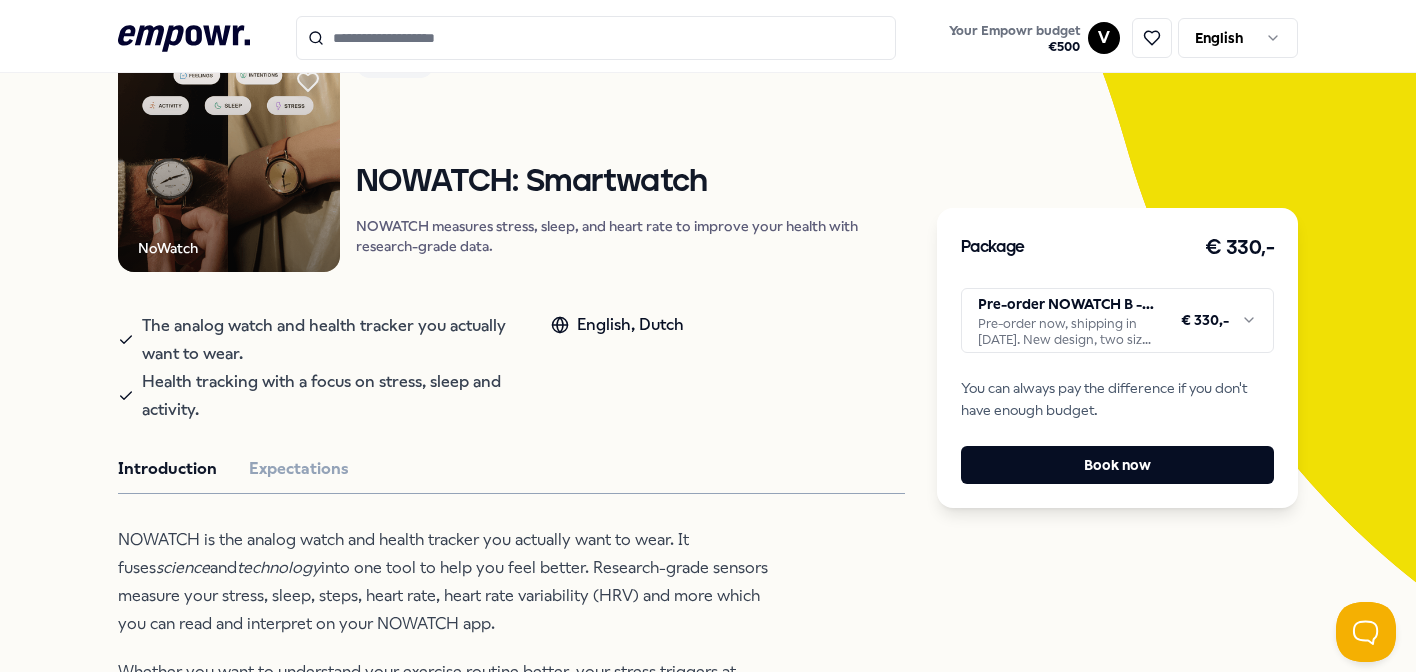 scroll, scrollTop: 211, scrollLeft: 0, axis: vertical 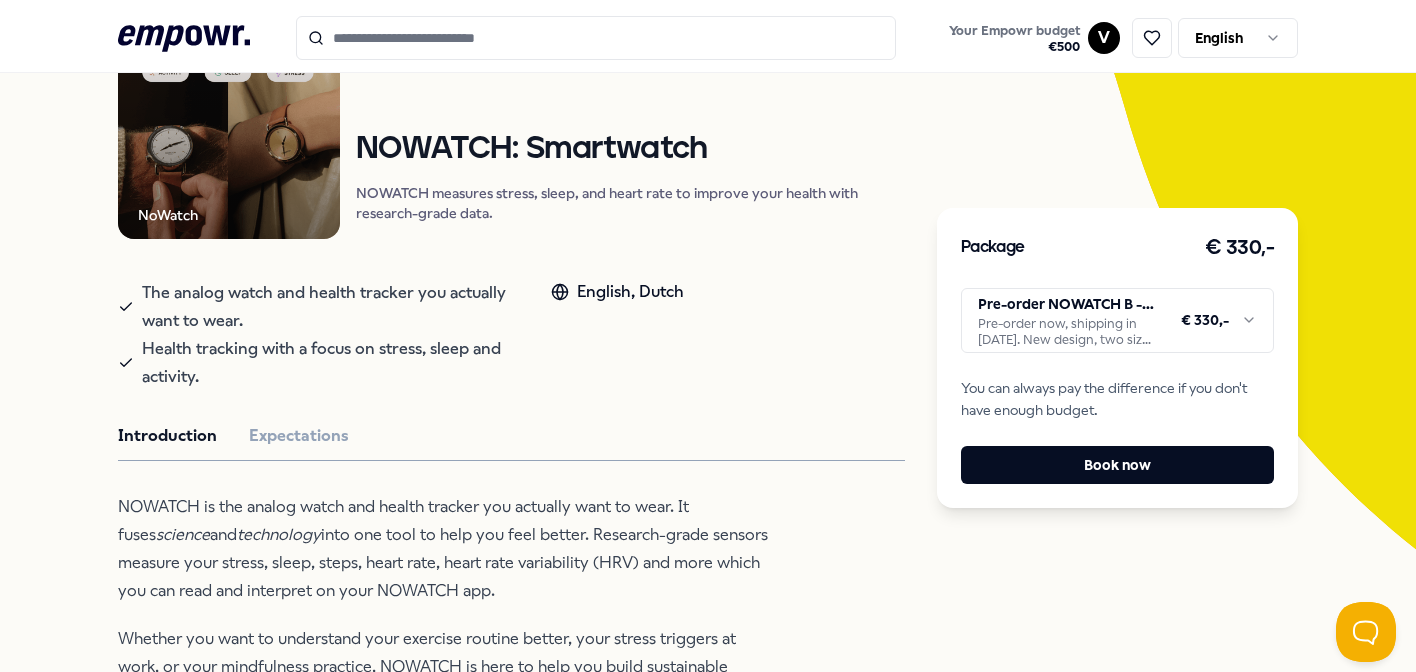 click on "NoWatch Sleep NOWATCH: Smartwatch NOWATCH measures stress, sleep, and heart rate to improve your health with research-grade data.  The analog watch and health tracker you actually want to wear. Health tracking with a focus on stress, sleep and activity. English, Dutch Introduction Expectations NOWATCH is the analog watch and health tracker you actually want to wear. It fuses  science  and  technology  into one tool to help you feel better. Research-grade sensors measure your stress, sleep, steps, heart rate, heart rate variability (HRV) and more which you can read and interpret on your NOWATCH app.  Whether you want to understand your exercise routine better, your stress triggers at work, or your mindfulness practice, NOWATCH is here to help you build sustainable habits so you can feel better, starting now. Recommended Coaching NL [GEOGRAPHIC_DATA]   + 1 Setting Boundaries Eef van Soest Pregnancy and parenting coaching, birth processing, trauma, (needle) anxiety &
stress coaching. English, Dutch From  € 135,-" at bounding box center [511, 628] 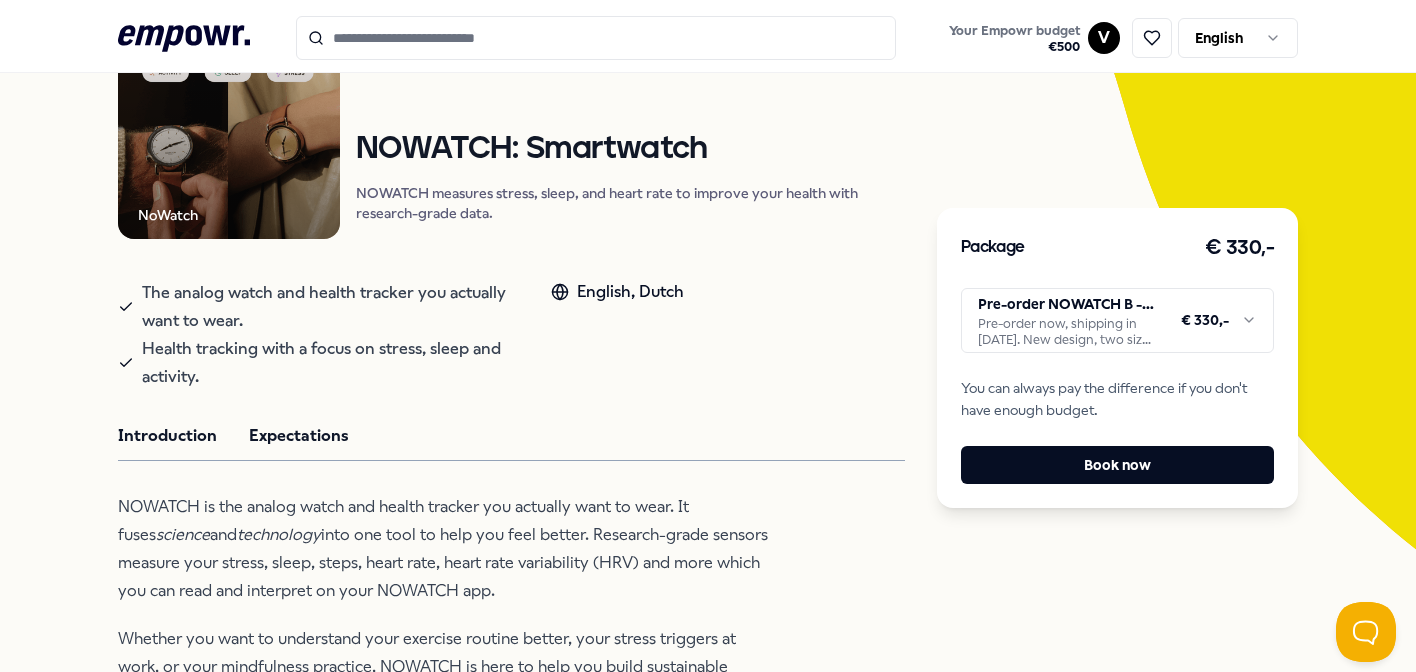 click on "Expectations" at bounding box center [299, 436] 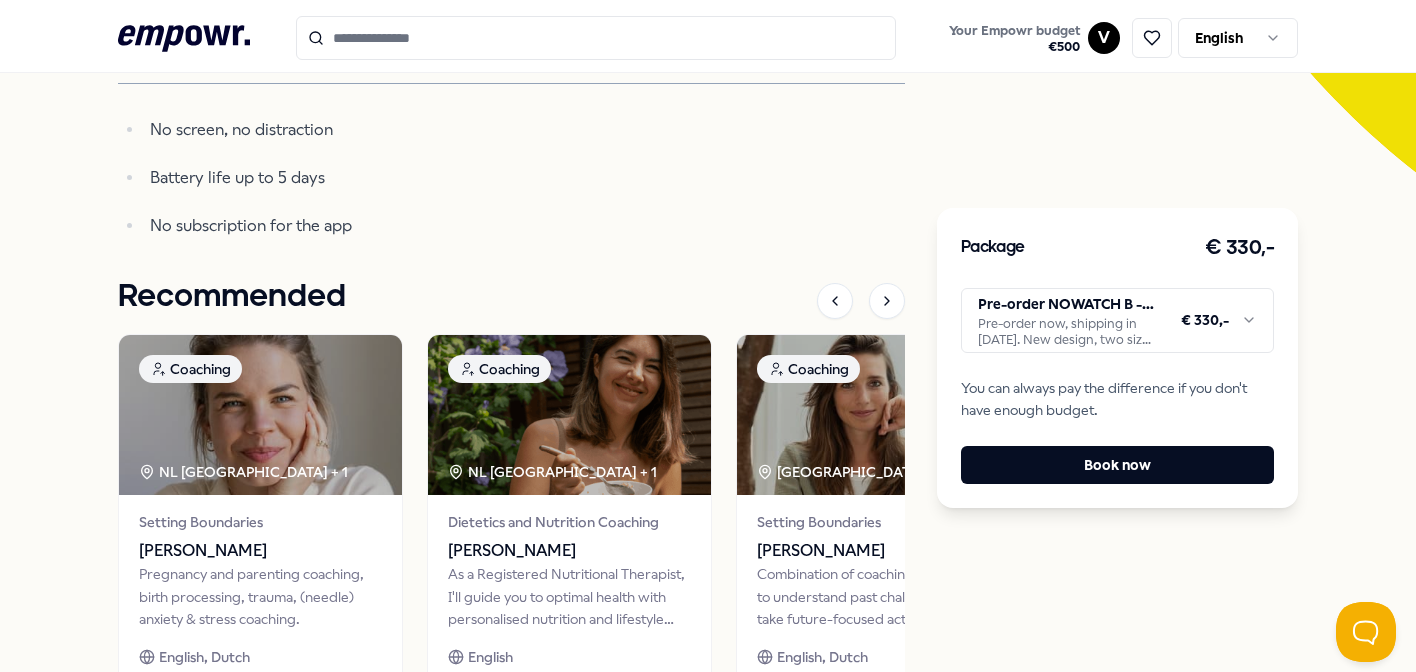 scroll, scrollTop: 238, scrollLeft: 0, axis: vertical 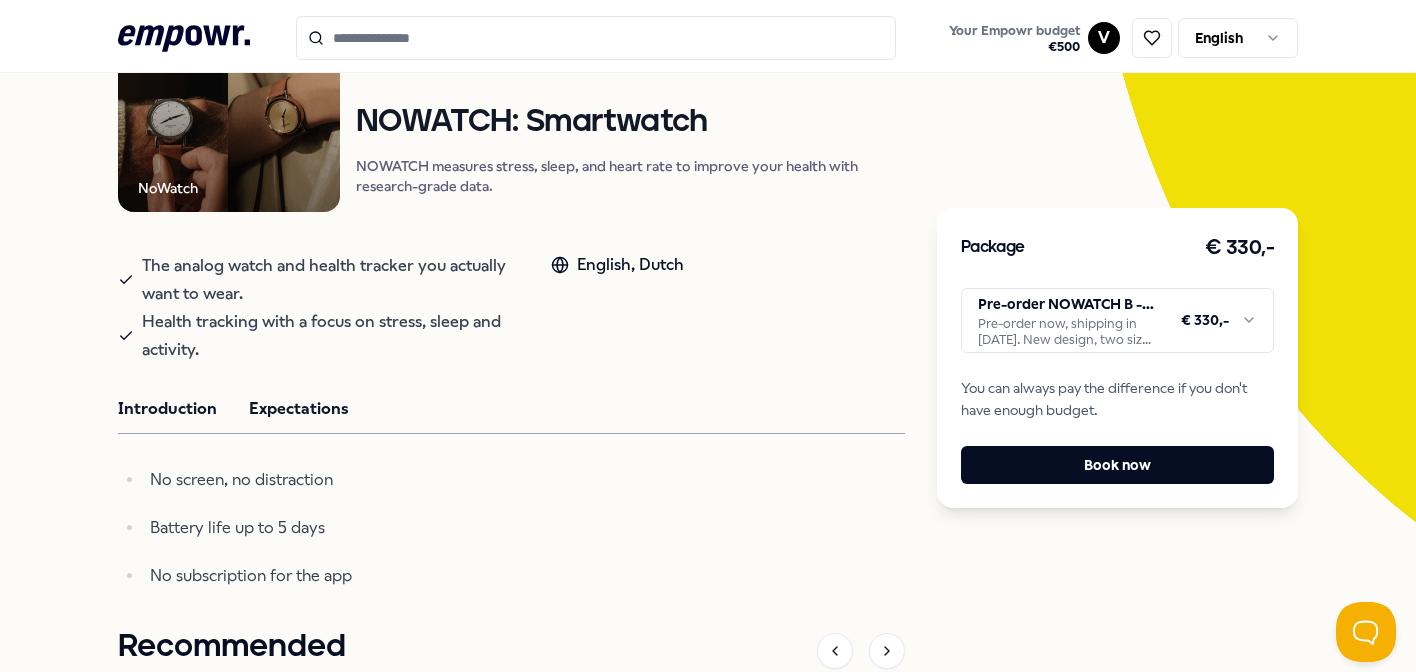 click on "Introduction" at bounding box center (167, 409) 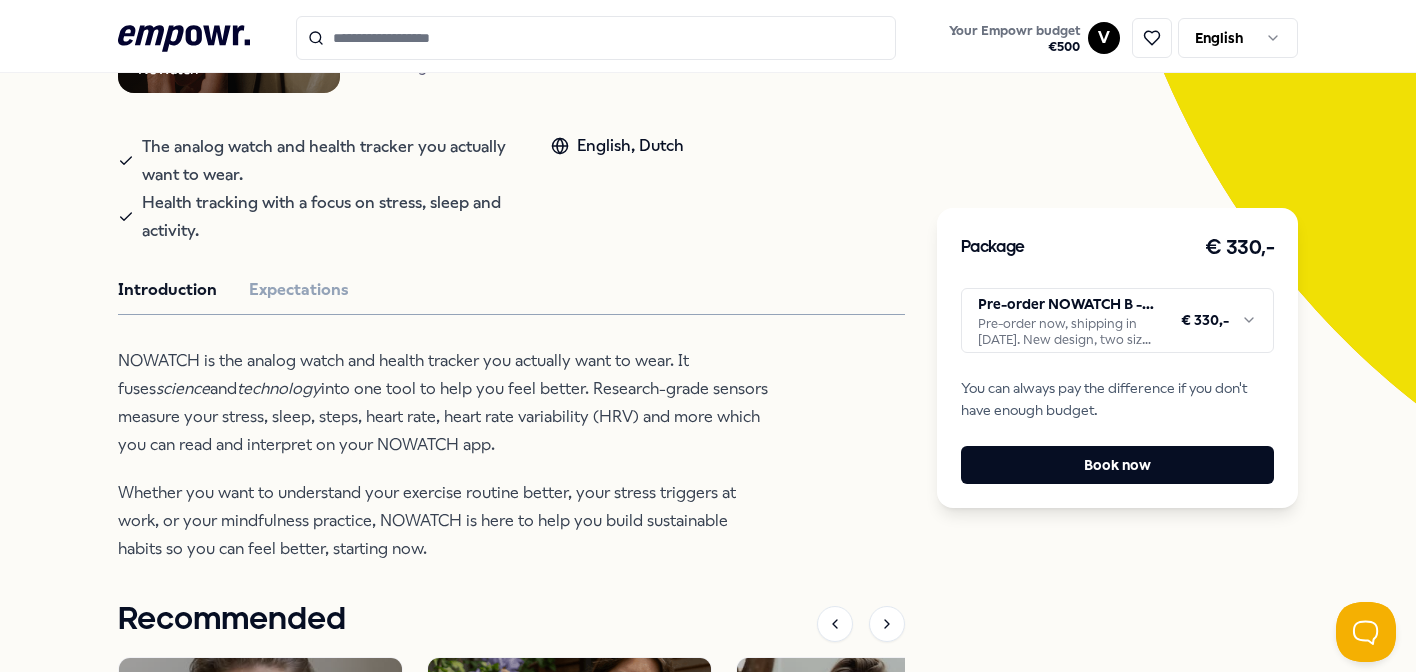 scroll, scrollTop: 0, scrollLeft: 0, axis: both 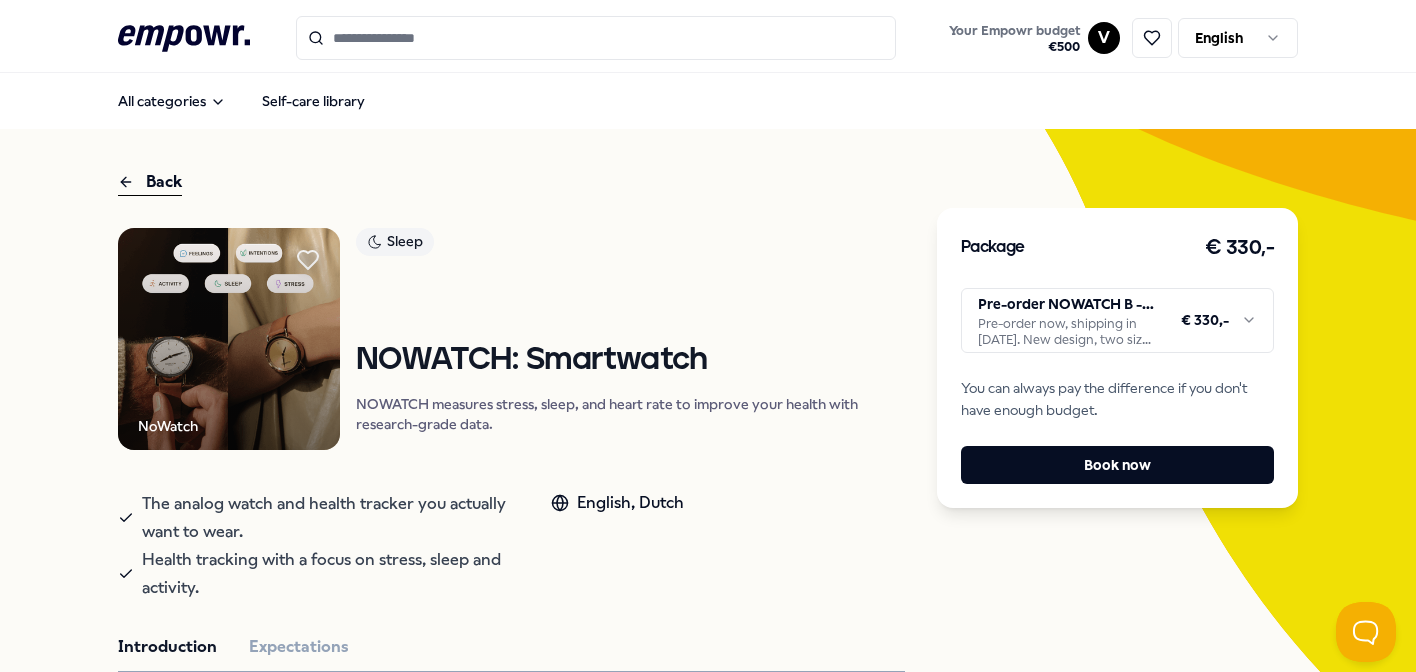 click on ".empowr-logo_svg__cls-1{fill:#03032f} Your Empowr budget € 500 V English All categories   Self-care library Back NoWatch Sleep NOWATCH: Smartwatch NOWATCH measures stress, sleep, and heart rate to improve your health with research-grade data.  The analog watch and health tracker you actually want to wear. Health tracking with a focus on stress, sleep and activity. English, Dutch Introduction Expectations NOWATCH is the analog watch and health tracker you actually want to wear. It fuses  science  and  technology  into one tool to help you feel better. Research-grade sensors measure your stress, sleep, steps, heart rate, heart rate variability (HRV) and more which you can read and interpret on your NOWATCH app.  Whether you want to understand your exercise routine better, your stress triggers at work, or your mindfulness practice, NOWATCH is here to help you build sustainable habits so you can feel better, starting now. Recommended Coaching NL [GEOGRAPHIC_DATA]   + 1 Setting Boundaries Eef van Soest English, Dutch" at bounding box center [708, 336] 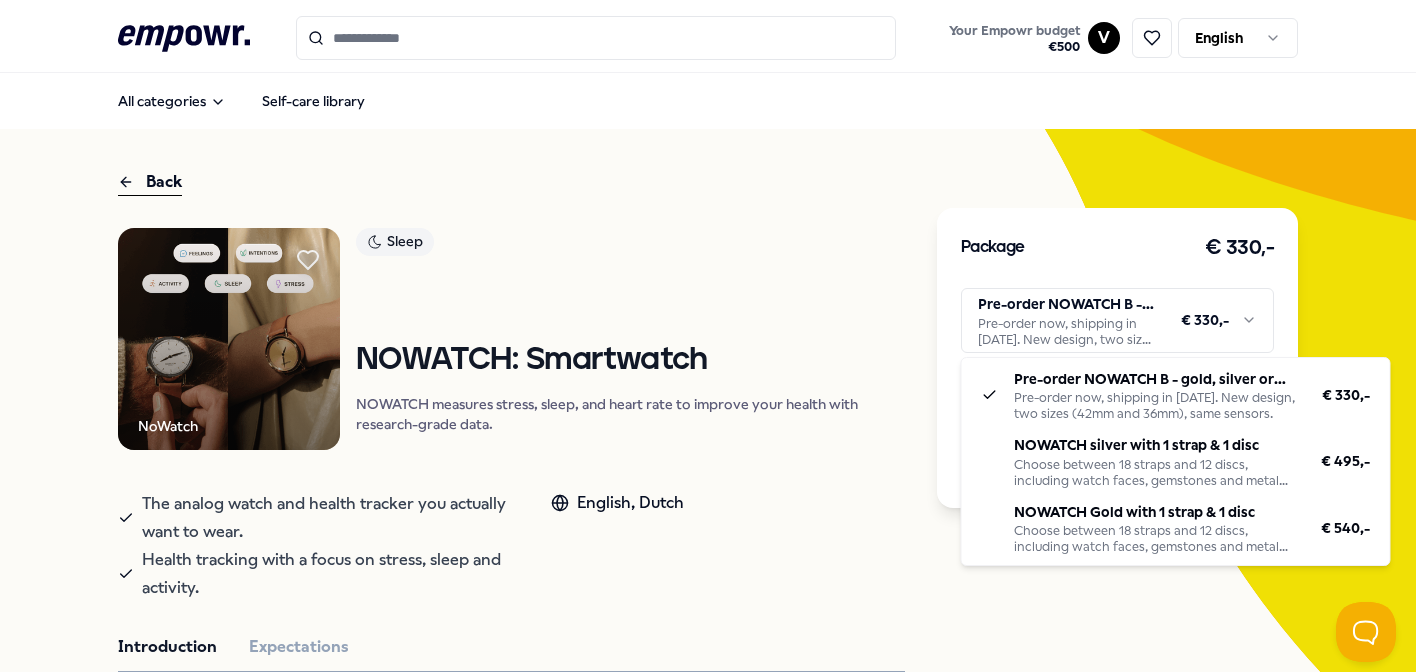 click on ".empowr-logo_svg__cls-1{fill:#03032f} Your Empowr budget € 500 V English All categories   Self-care library Back NoWatch Sleep NOWATCH: Smartwatch NOWATCH measures stress, sleep, and heart rate to improve your health with research-grade data.  The analog watch and health tracker you actually want to wear. Health tracking with a focus on stress, sleep and activity. English, Dutch Introduction Expectations NOWATCH is the analog watch and health tracker you actually want to wear. It fuses  science  and  technology  into one tool to help you feel better. Research-grade sensors measure your stress, sleep, steps, heart rate, heart rate variability (HRV) and more which you can read and interpret on your NOWATCH app.  Whether you want to understand your exercise routine better, your stress triggers at work, or your mindfulness practice, NOWATCH is here to help you build sustainable habits so you can feel better, starting now. Recommended Coaching NL [GEOGRAPHIC_DATA]   + 1 Setting Boundaries Eef van Soest English, Dutch" at bounding box center (708, 336) 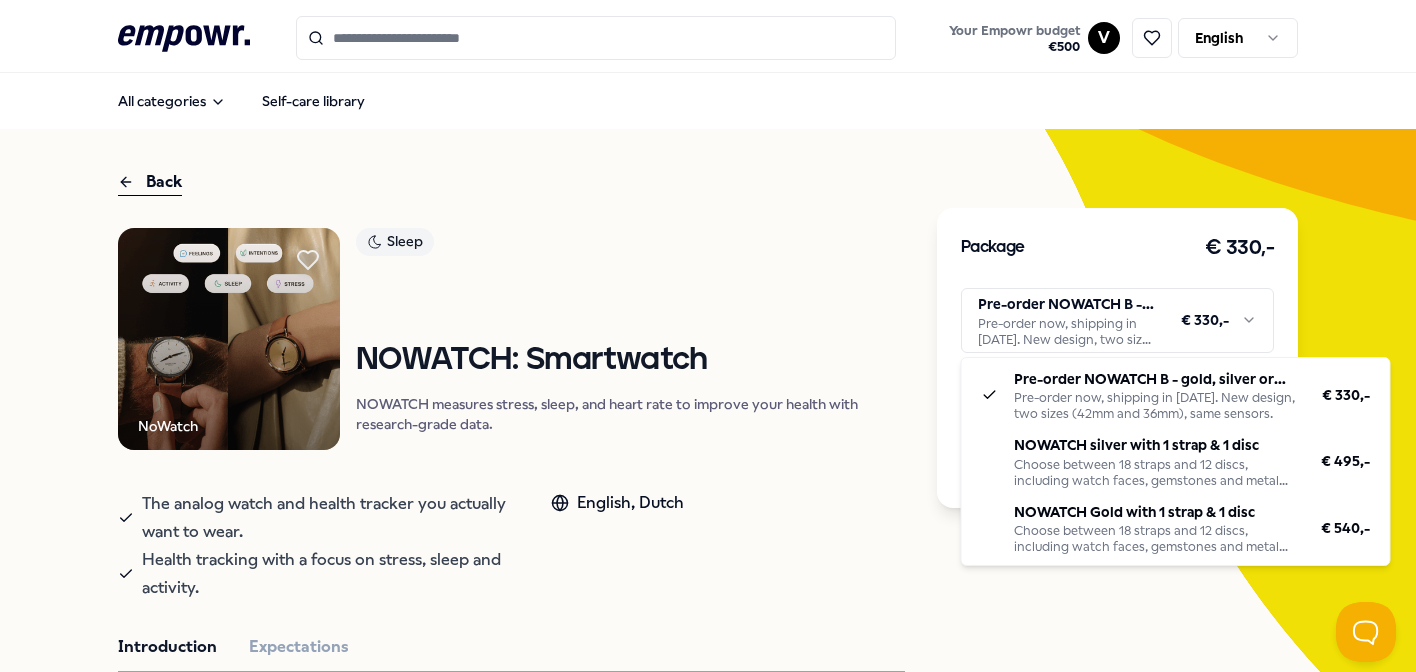 click on ".empowr-logo_svg__cls-1{fill:#03032f} Your Empowr budget € 500 V English All categories   Self-care library Back NoWatch Sleep NOWATCH: Smartwatch NOWATCH measures stress, sleep, and heart rate to improve your health with research-grade data.  The analog watch and health tracker you actually want to wear. Health tracking with a focus on stress, sleep and activity. English, Dutch Introduction Expectations NOWATCH is the analog watch and health tracker you actually want to wear. It fuses  science  and  technology  into one tool to help you feel better. Research-grade sensors measure your stress, sleep, steps, heart rate, heart rate variability (HRV) and more which you can read and interpret on your NOWATCH app.  Whether you want to understand your exercise routine better, your stress triggers at work, or your mindfulness practice, NOWATCH is here to help you build sustainable habits so you can feel better, starting now. Recommended Coaching NL [GEOGRAPHIC_DATA]   + 1 Setting Boundaries Eef van Soest English, Dutch" at bounding box center [708, 336] 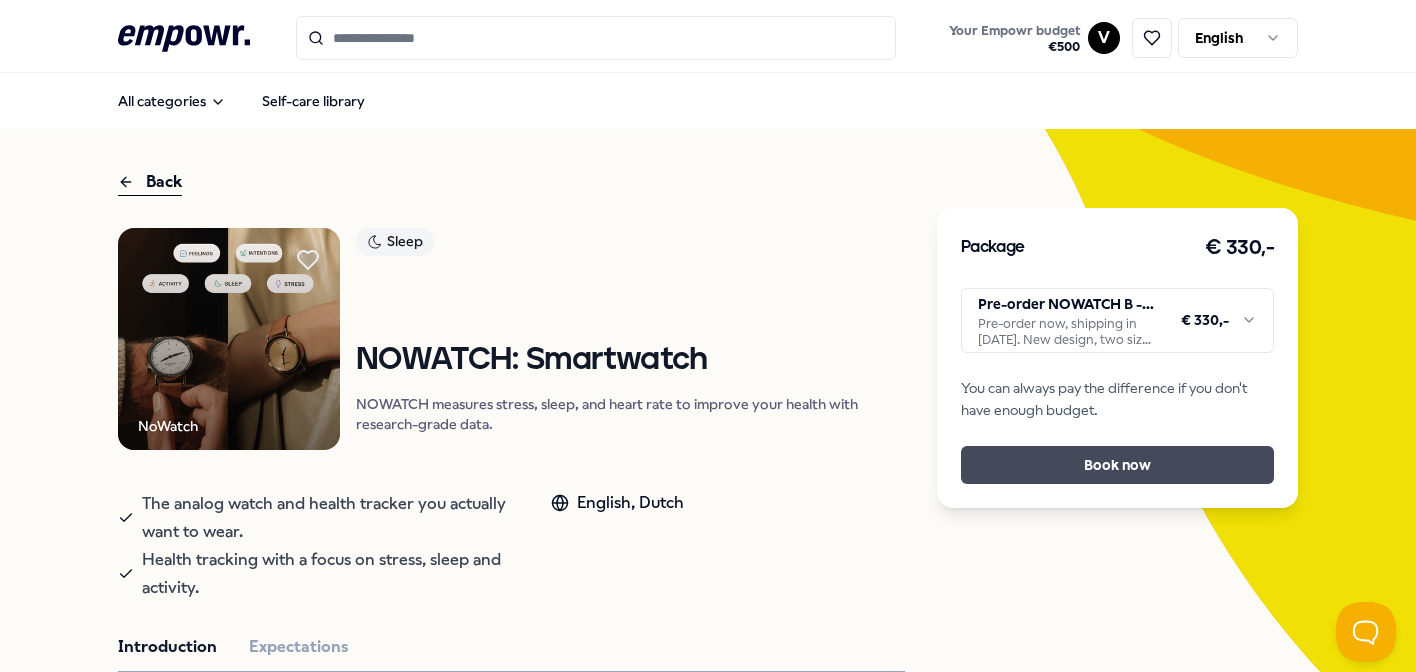 click on "Book now" at bounding box center [1117, 465] 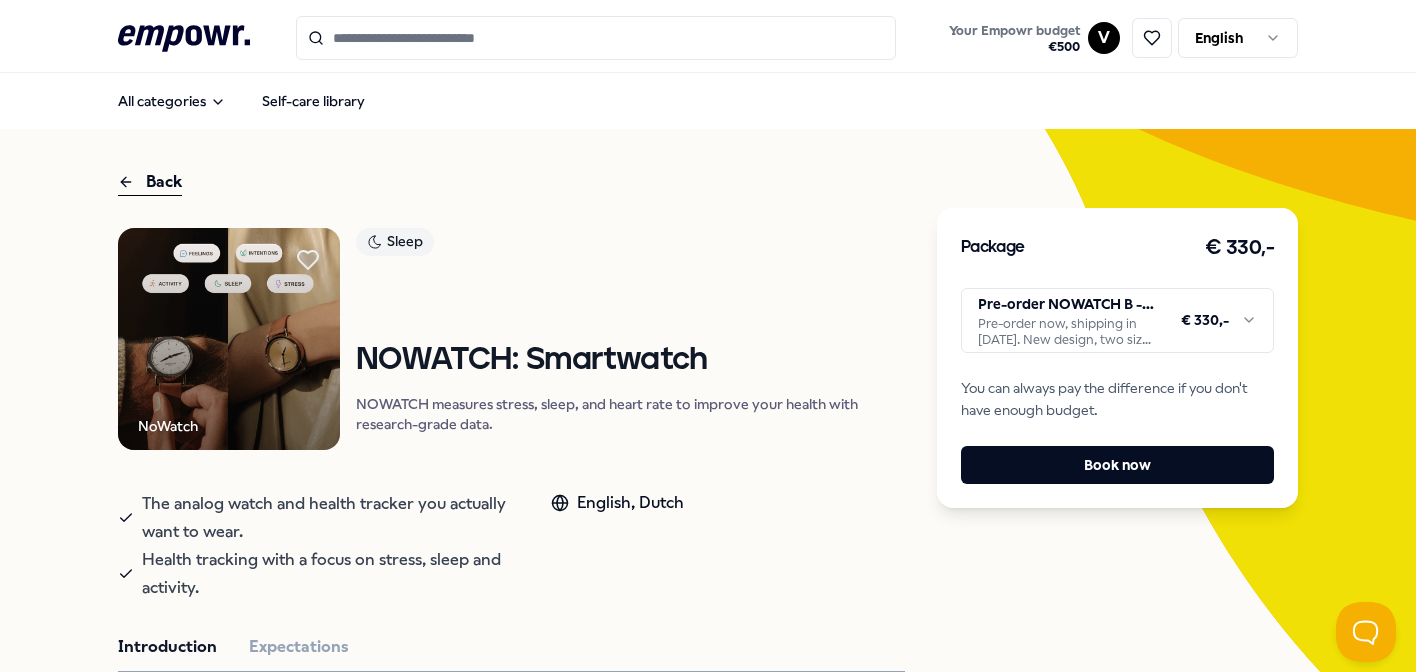 click on ".empowr-logo_svg__cls-1{fill:#03032f} Your Empowr budget € 500 V English All categories   Self-care library Back NoWatch Sleep NOWATCH: Smartwatch NOWATCH measures stress, sleep, and heart rate to improve your health with research-grade data.  The analog watch and health tracker you actually want to wear. Health tracking with a focus on stress, sleep and activity. English, Dutch Introduction Expectations NOWATCH is the analog watch and health tracker you actually want to wear. It fuses  science  and  technology  into one tool to help you feel better. Research-grade sensors measure your stress, sleep, steps, heart rate, heart rate variability (HRV) and more which you can read and interpret on your NOWATCH app.  Whether you want to understand your exercise routine better, your stress triggers at work, or your mindfulness practice, NOWATCH is here to help you build sustainable habits so you can feel better, starting now. Recommended Coaching NL [GEOGRAPHIC_DATA]   + 1 Setting Boundaries Eef van Soest English, Dutch" at bounding box center (708, 336) 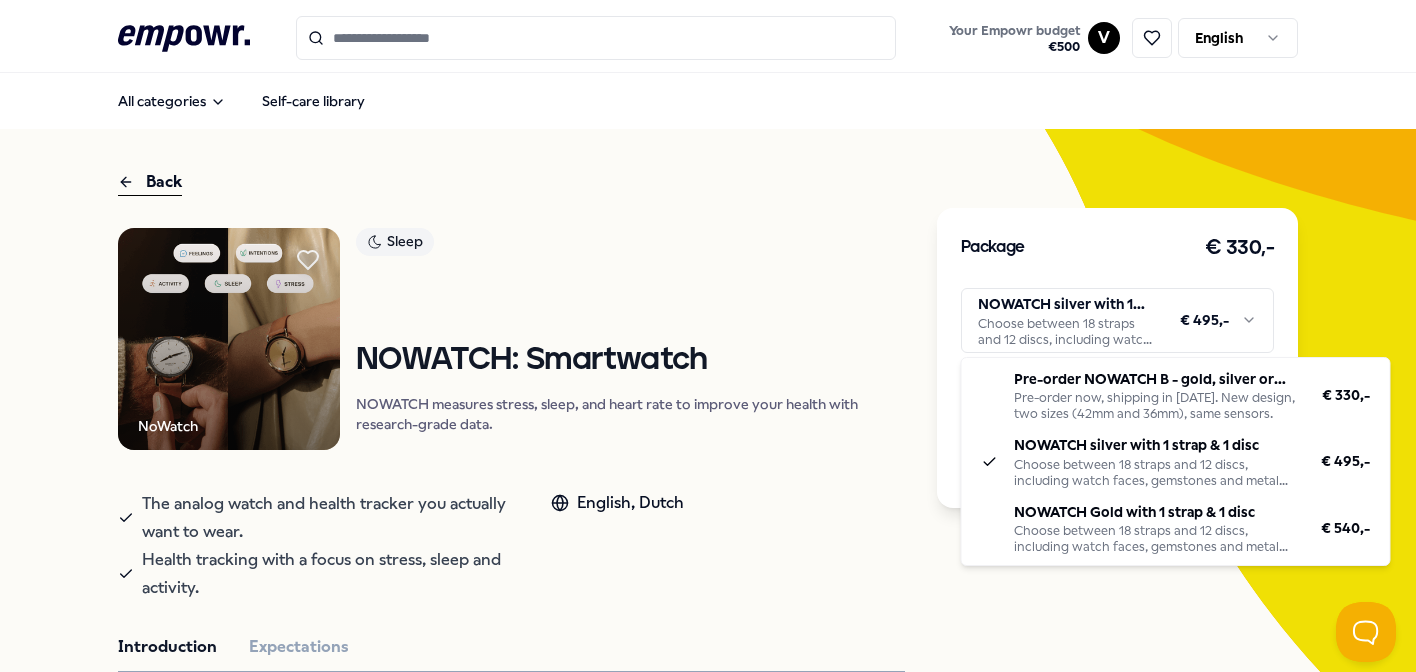 click on ".empowr-logo_svg__cls-1{fill:#03032f} Your Empowr budget € 500 V English All categories   Self-care library Back NoWatch Sleep NOWATCH: Smartwatch NOWATCH measures stress, sleep, and heart rate to improve your health with research-grade data.  The analog watch and health tracker you actually want to wear. Health tracking with a focus on stress, sleep and activity. English, Dutch Introduction Expectations NOWATCH is the analog watch and health tracker you actually want to wear. It fuses  science  and  technology  into one tool to help you feel better. Research-grade sensors measure your stress, sleep, steps, heart rate, heart rate variability (HRV) and more which you can read and interpret on your NOWATCH app.  Whether you want to understand your exercise routine better, your stress triggers at work, or your mindfulness practice, NOWATCH is here to help you build sustainable habits so you can feel better, starting now. Recommended Coaching NL [GEOGRAPHIC_DATA]   + 1 Setting Boundaries Eef van Soest English, Dutch" at bounding box center [708, 336] 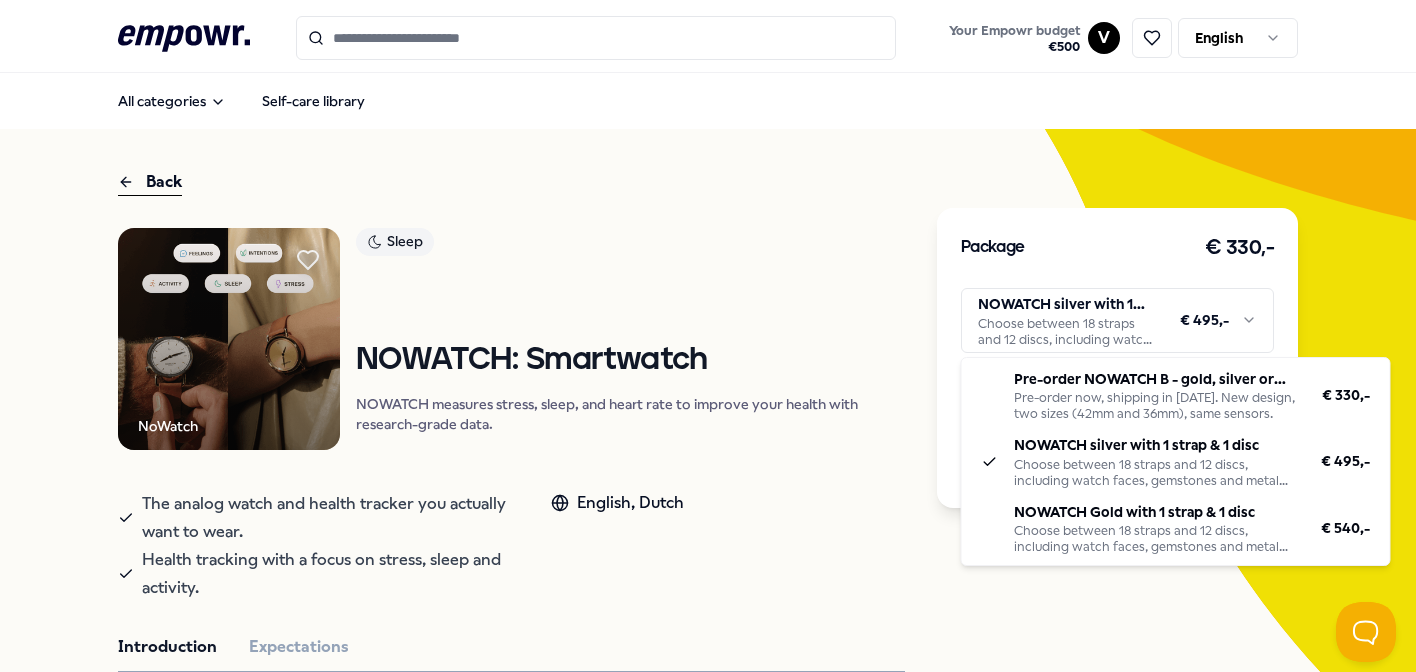 click on ".empowr-logo_svg__cls-1{fill:#03032f} Your Empowr budget € 500 V English All categories   Self-care library Back NoWatch Sleep NOWATCH: Smartwatch NOWATCH measures stress, sleep, and heart rate to improve your health with research-grade data.  The analog watch and health tracker you actually want to wear. Health tracking with a focus on stress, sleep and activity. English, Dutch Introduction Expectations NOWATCH is the analog watch and health tracker you actually want to wear. It fuses  science  and  technology  into one tool to help you feel better. Research-grade sensors measure your stress, sleep, steps, heart rate, heart rate variability (HRV) and more which you can read and interpret on your NOWATCH app.  Whether you want to understand your exercise routine better, your stress triggers at work, or your mindfulness practice, NOWATCH is here to help you build sustainable habits so you can feel better, starting now. Recommended Coaching NL [GEOGRAPHIC_DATA]   + 1 Setting Boundaries Eef van Soest English, Dutch" at bounding box center (708, 336) 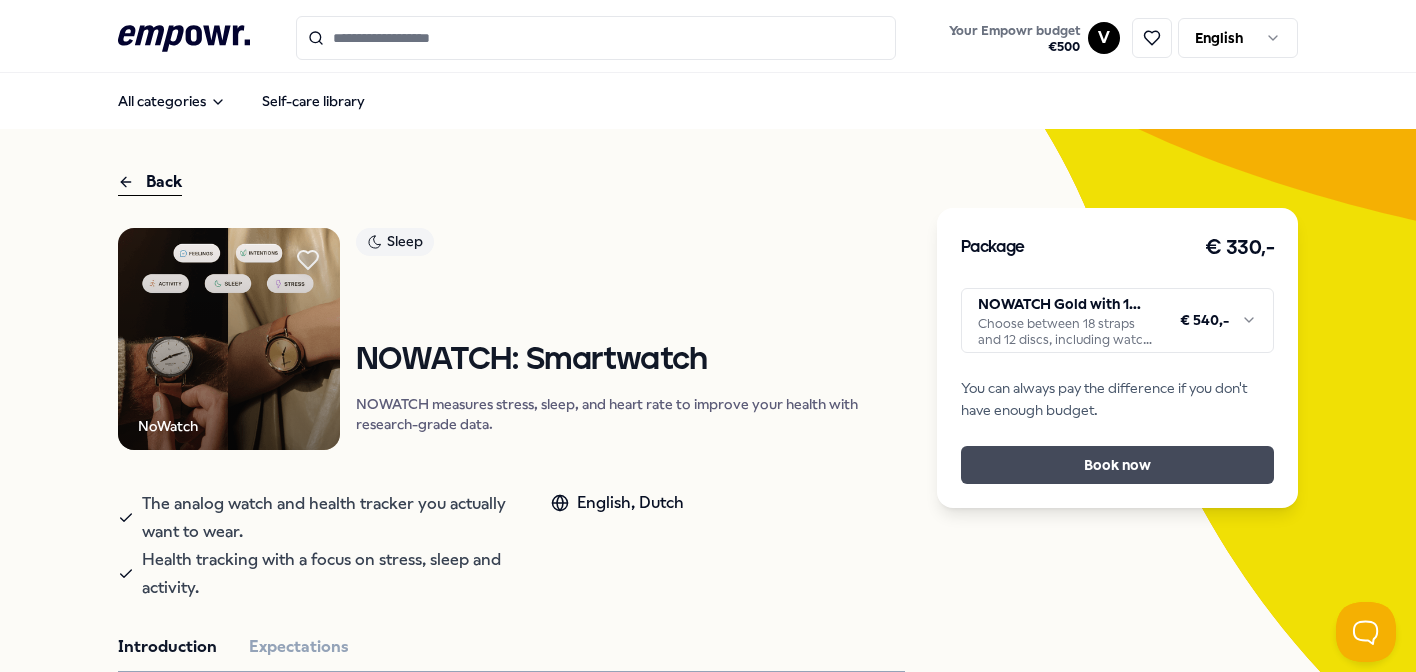 click on "Book now" at bounding box center [1117, 465] 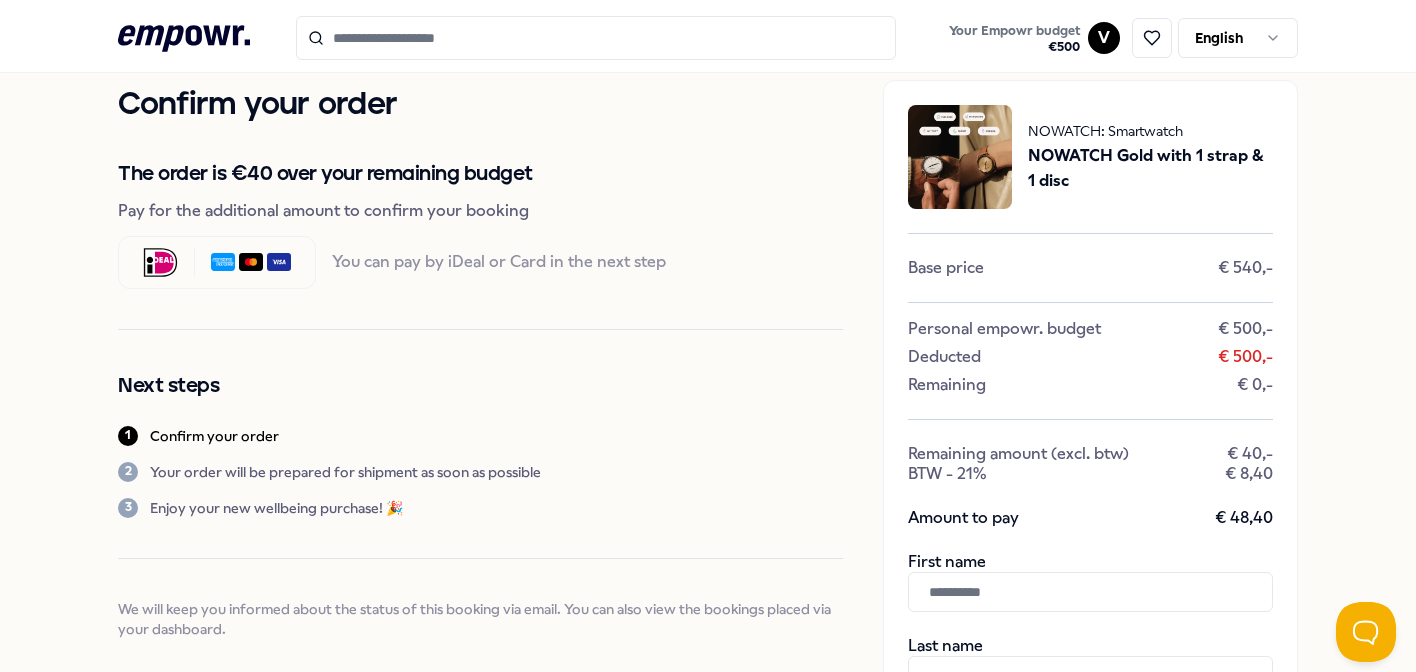 scroll, scrollTop: 26, scrollLeft: 0, axis: vertical 